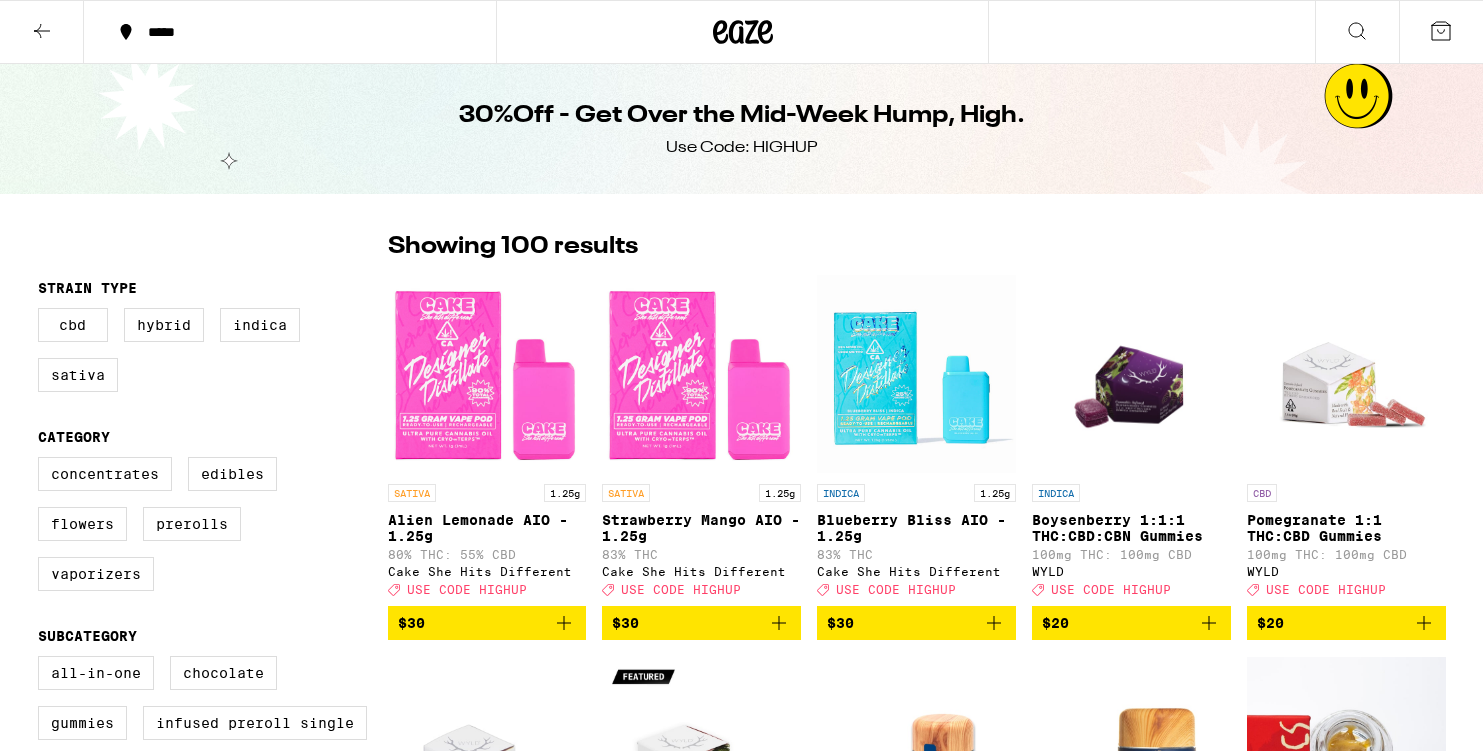 scroll, scrollTop: 281, scrollLeft: 0, axis: vertical 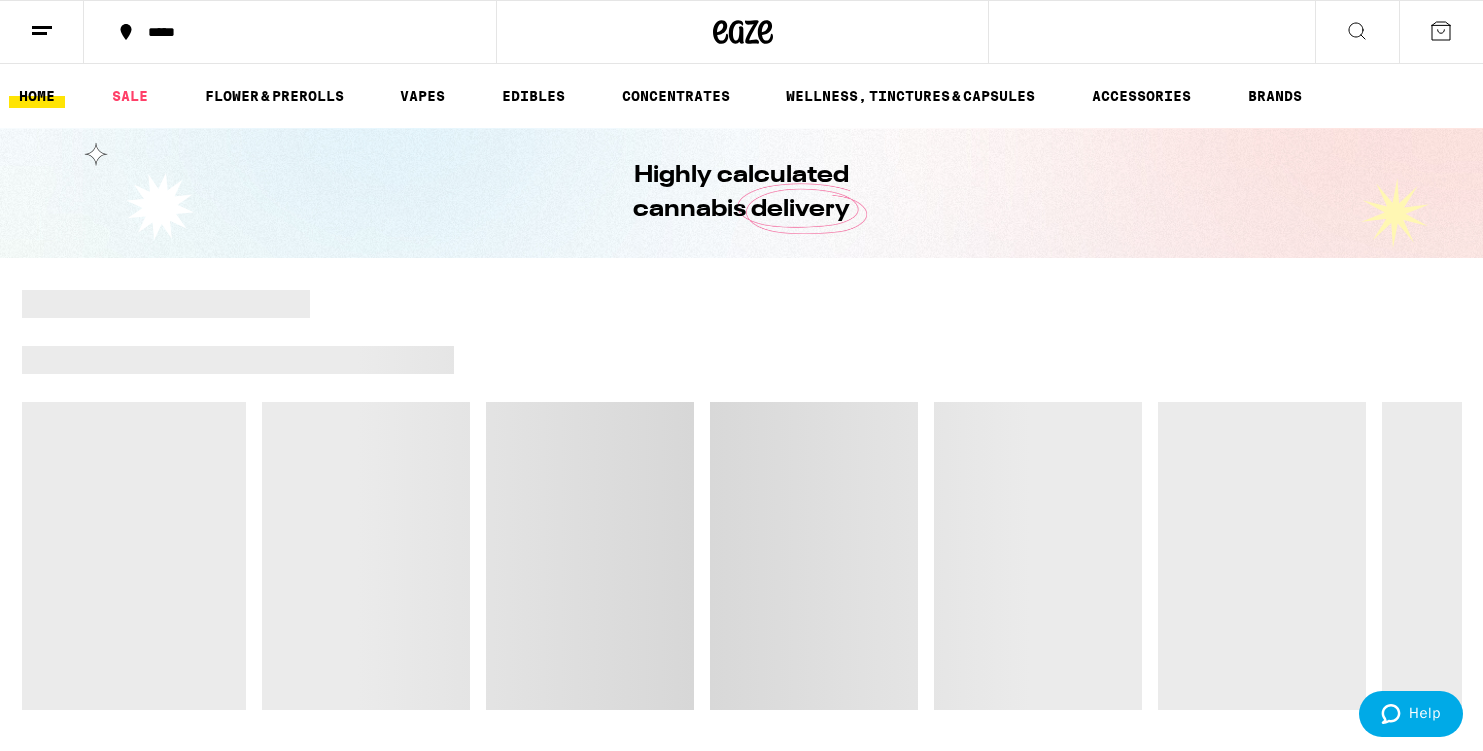 click on "HOME SALE FLOWER & PREROLLS VAPES EDIBLES CONCENTRATES WELLNESS, TINCTURES & CAPSULES ACCESSORIES BRANDS" at bounding box center (741, 96) 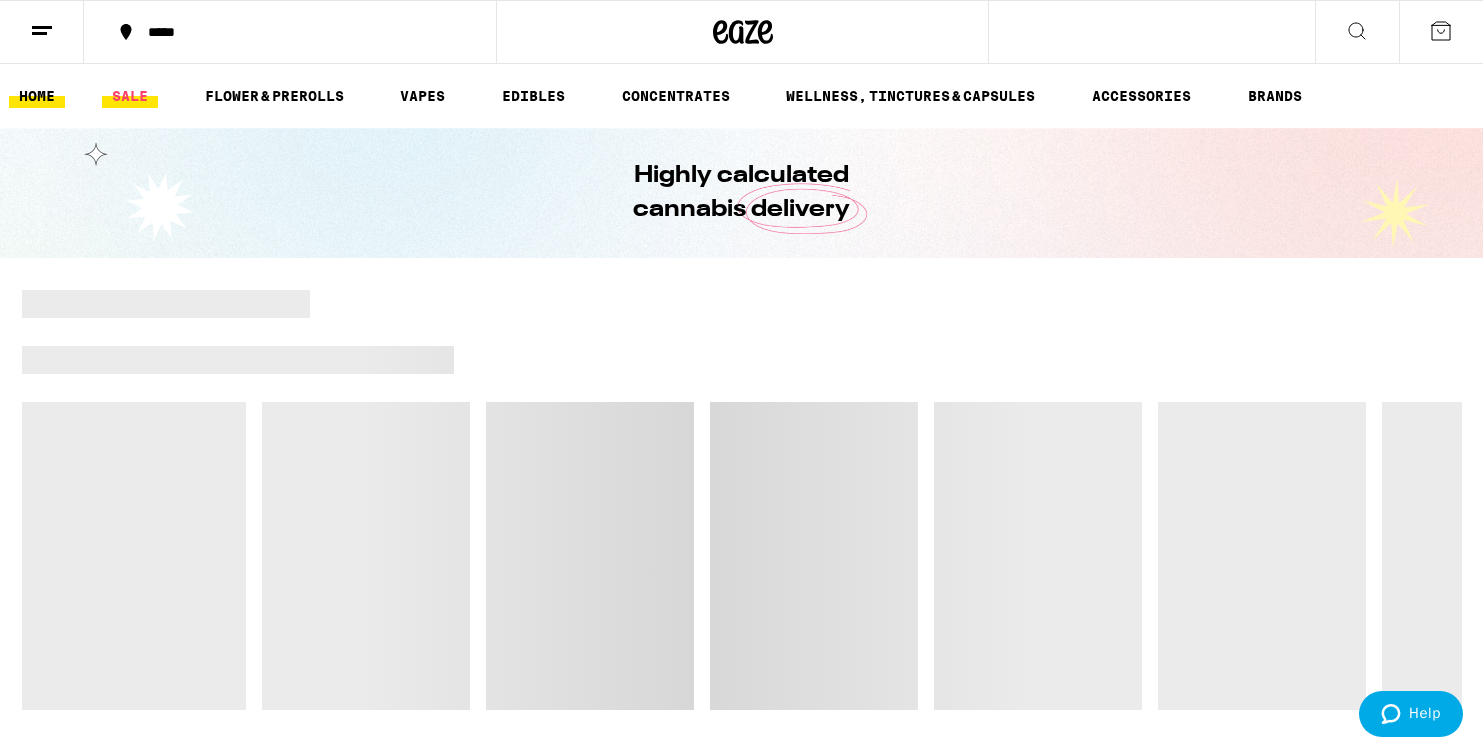 click on "SALE" at bounding box center (130, 96) 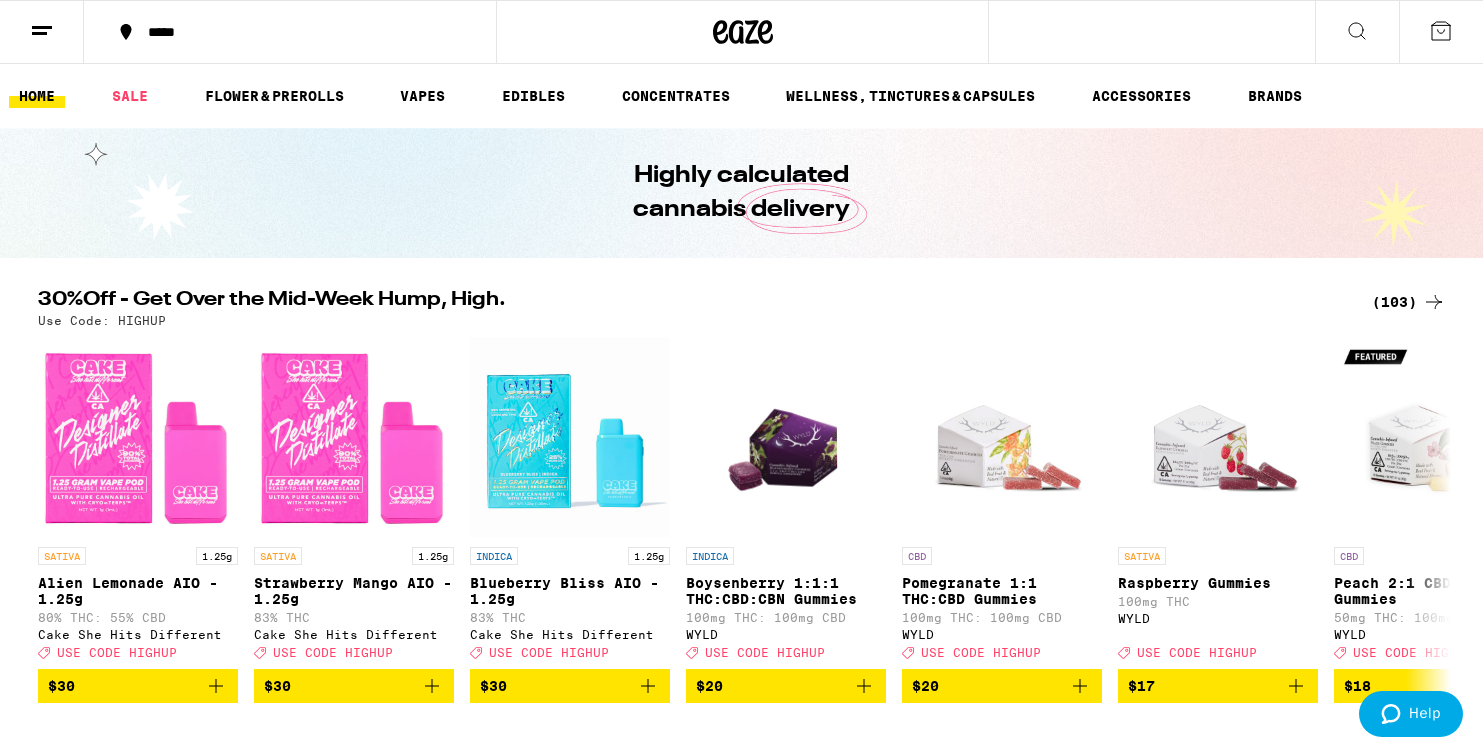 scroll, scrollTop: 0, scrollLeft: 0, axis: both 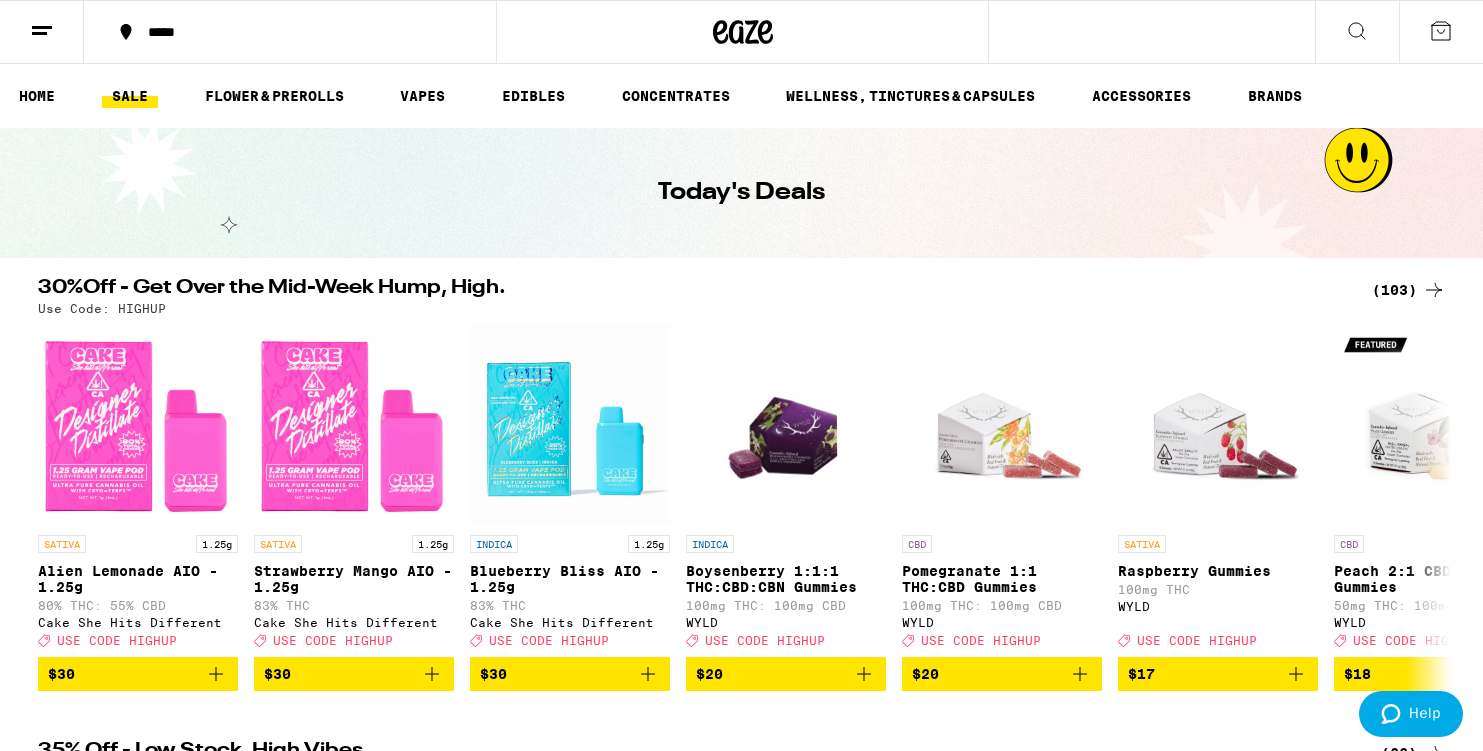 click 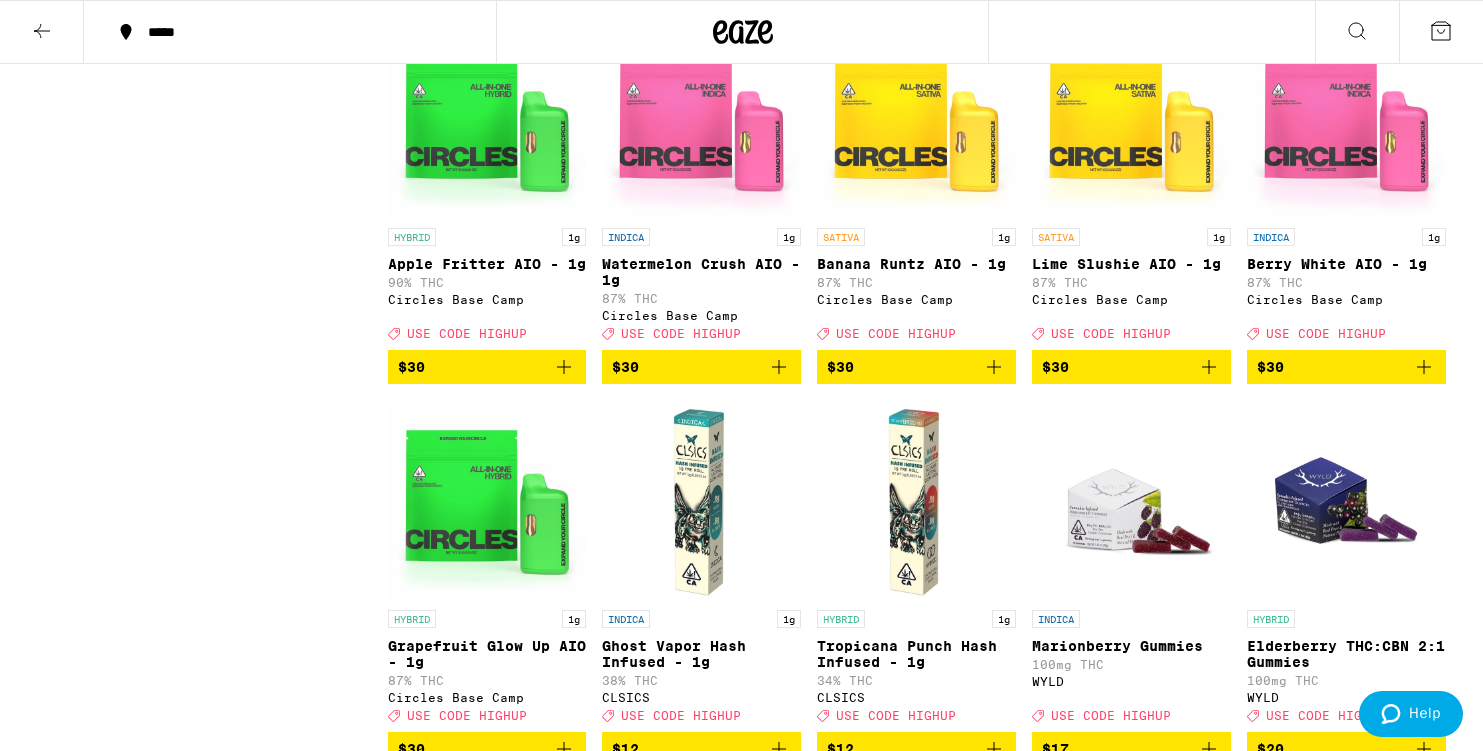 scroll, scrollTop: 3954, scrollLeft: 0, axis: vertical 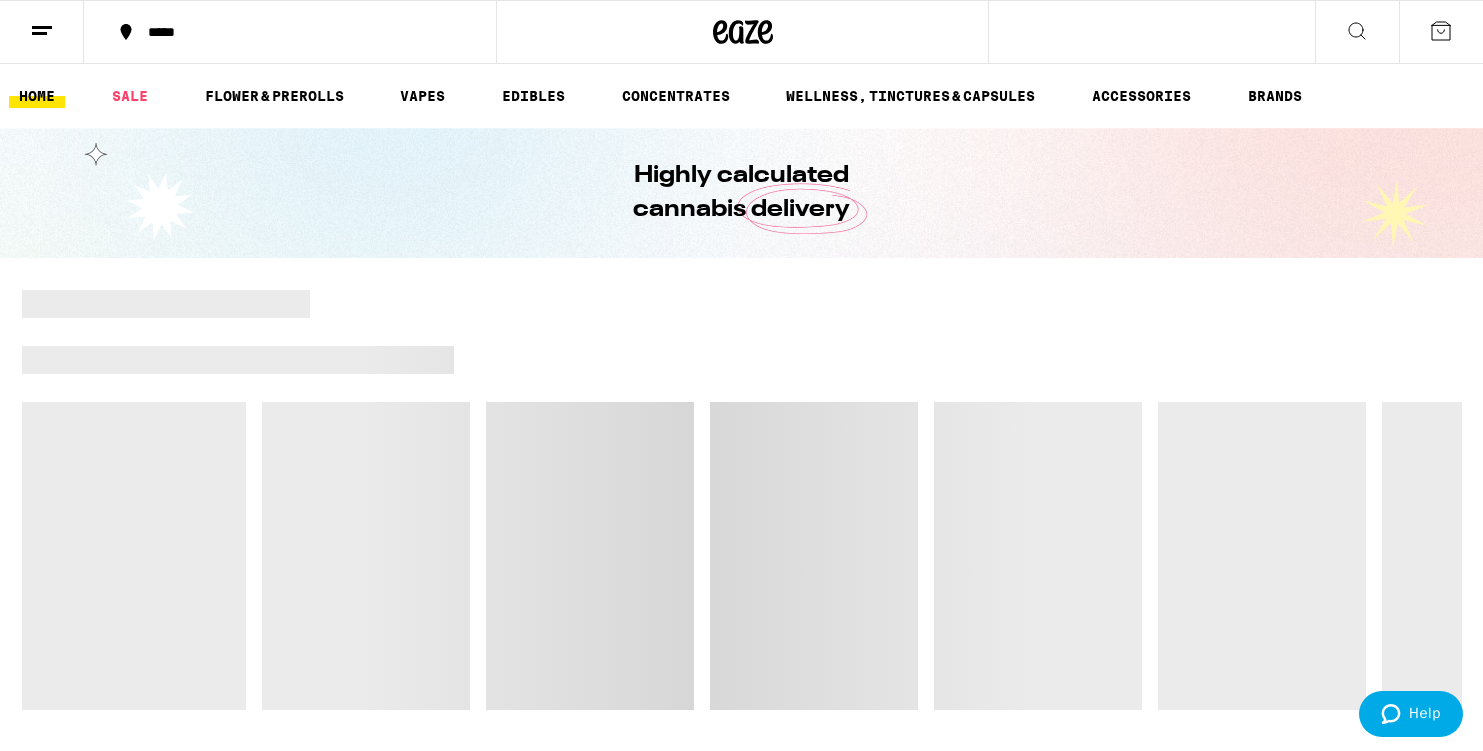 click 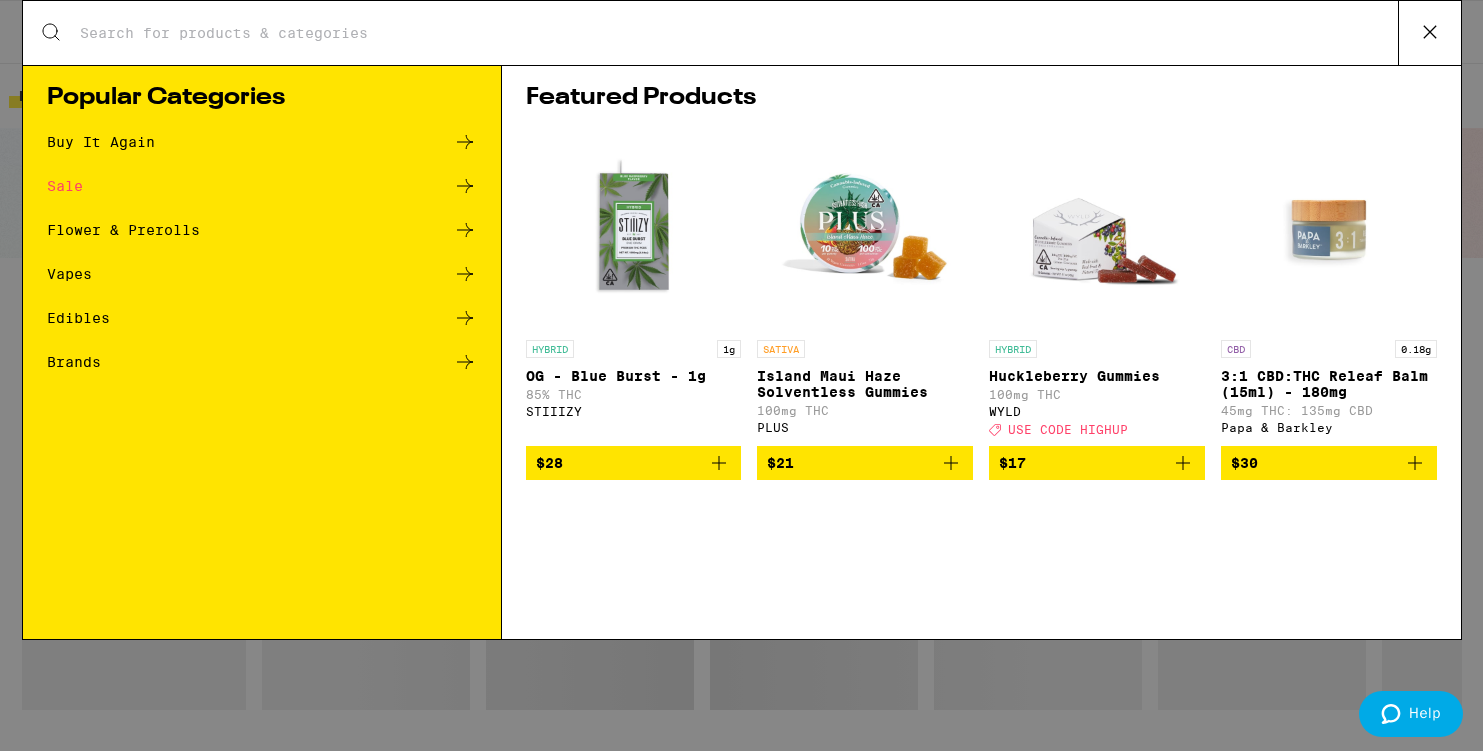 scroll, scrollTop: 0, scrollLeft: 0, axis: both 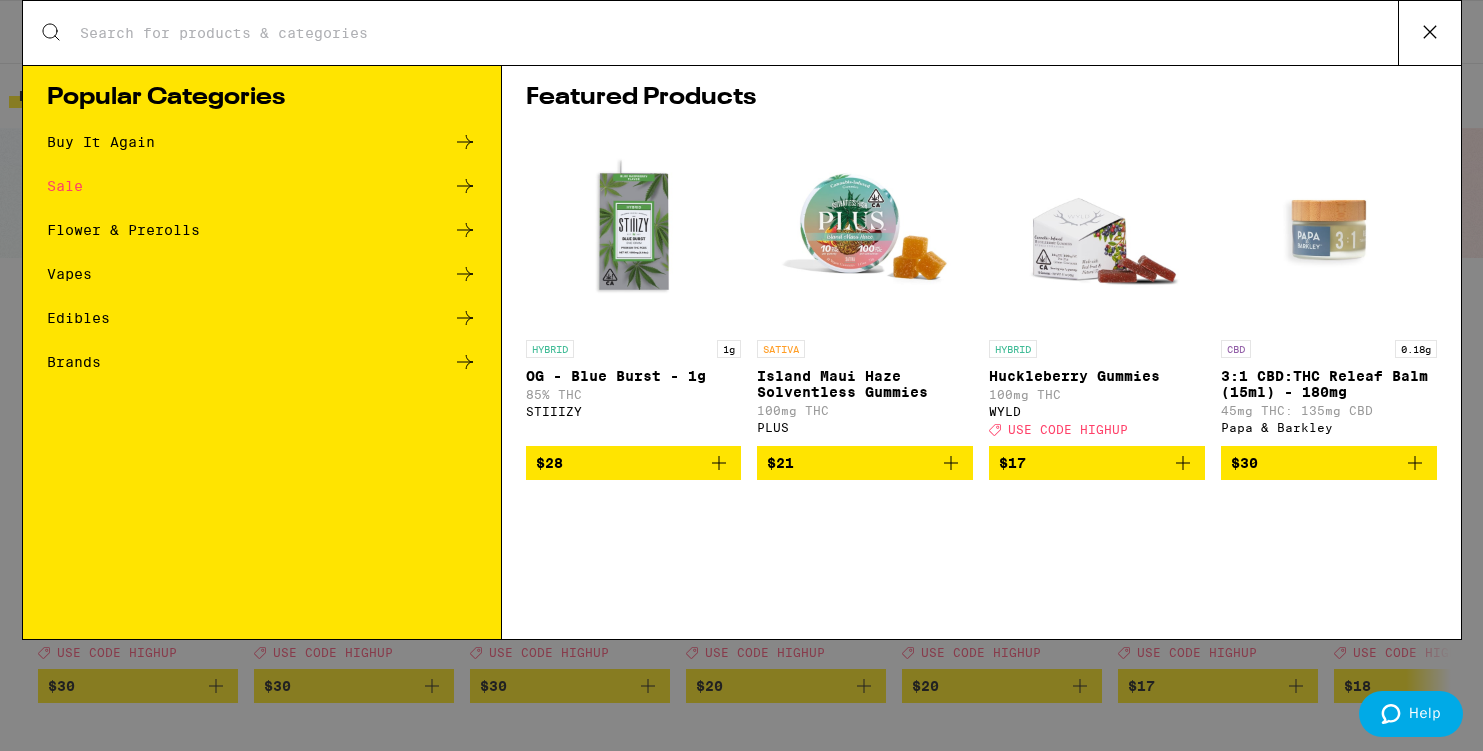 click 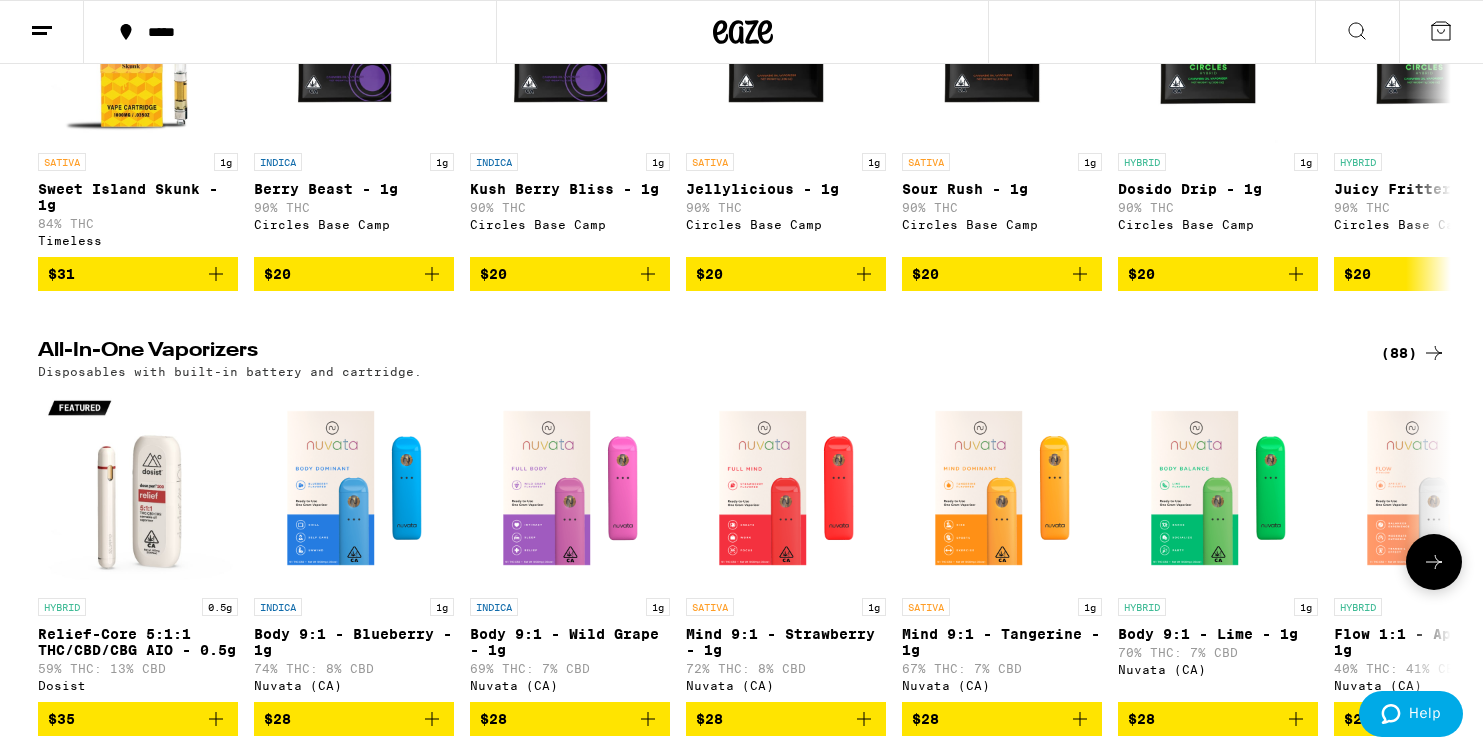 scroll, scrollTop: 828, scrollLeft: 0, axis: vertical 